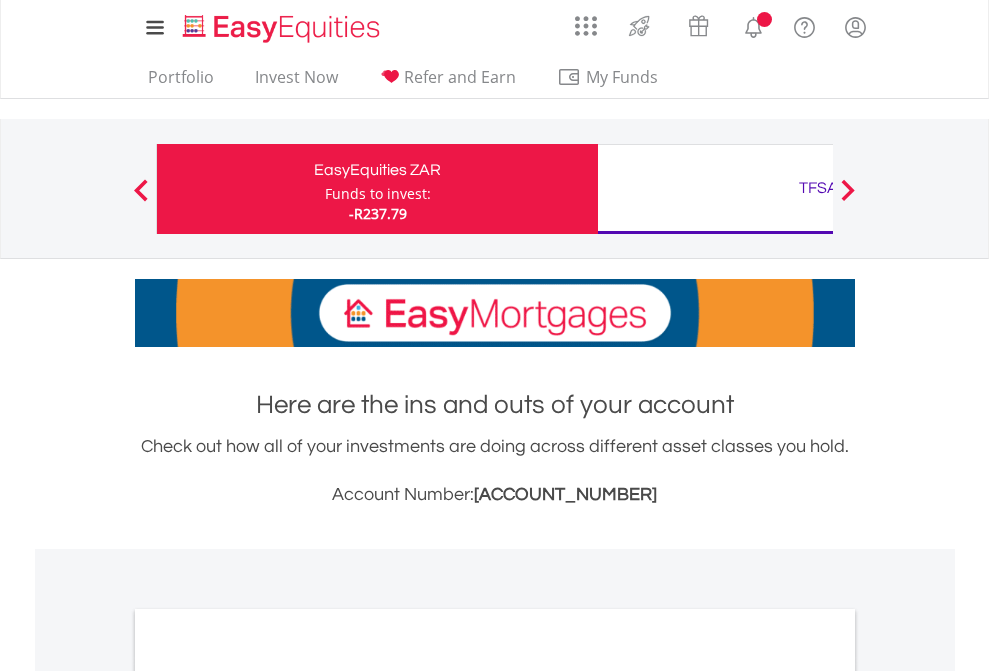 scroll, scrollTop: 0, scrollLeft: 0, axis: both 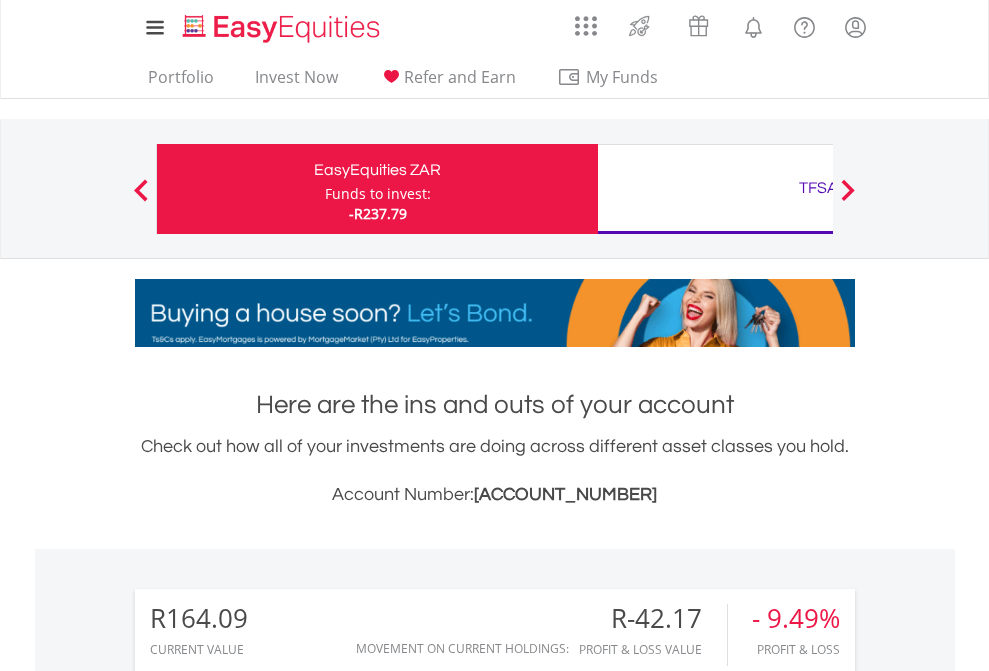 click on "Funds to invest:" at bounding box center (378, 194) 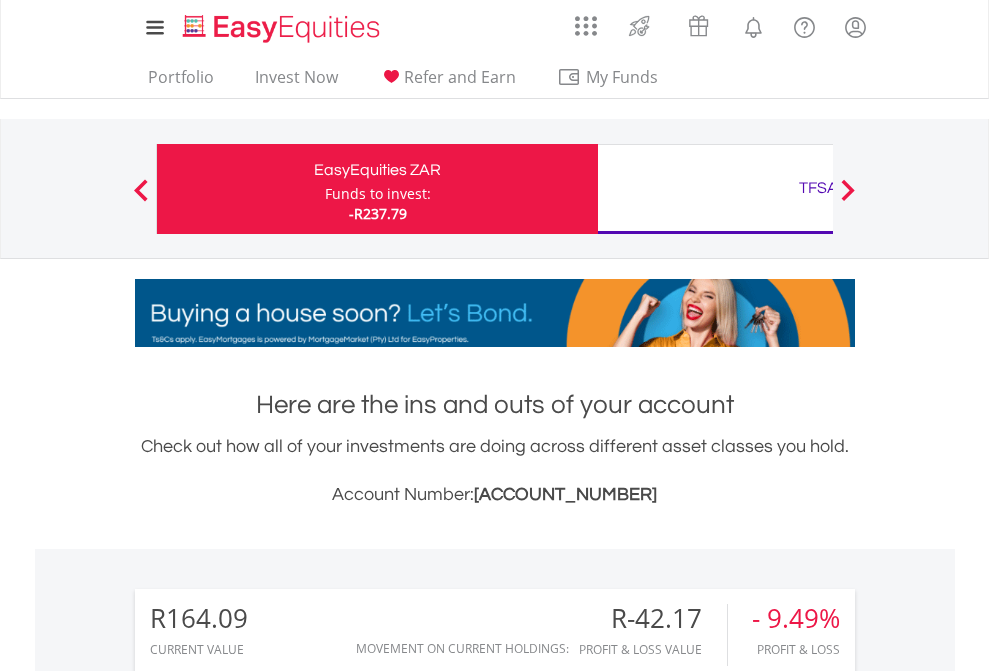 scroll, scrollTop: 999808, scrollLeft: 999687, axis: both 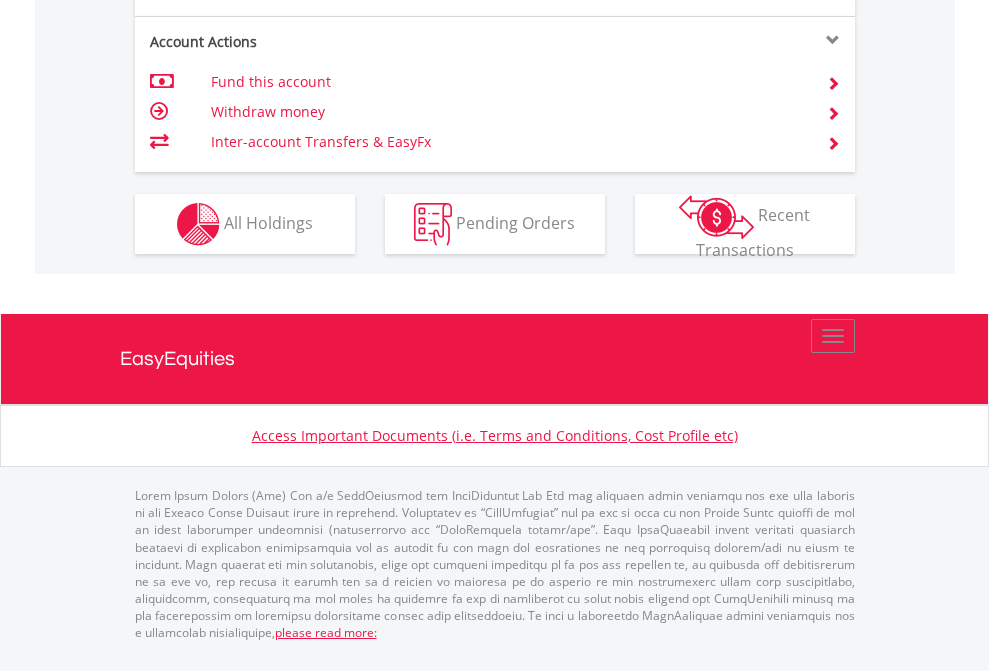 click on "Investment types" at bounding box center (706, -337) 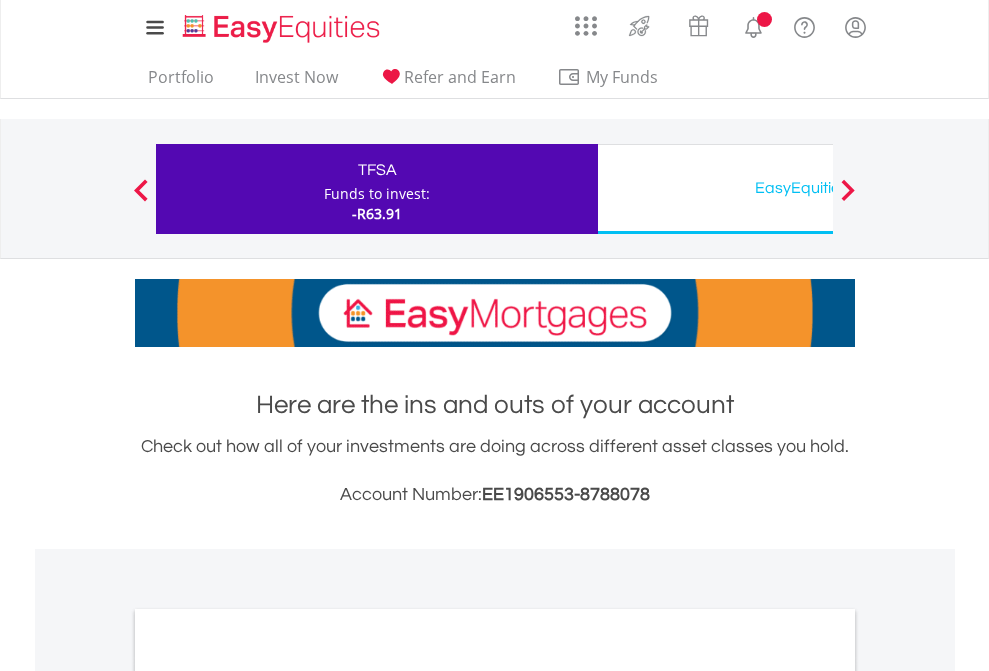 scroll, scrollTop: 0, scrollLeft: 0, axis: both 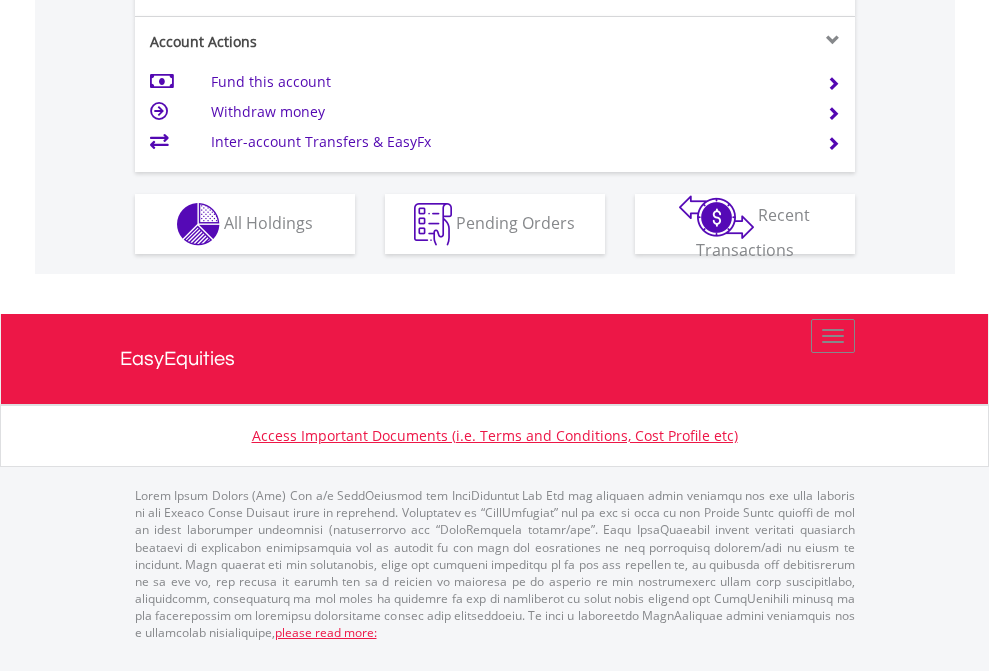 click on "Investment types" at bounding box center (706, -337) 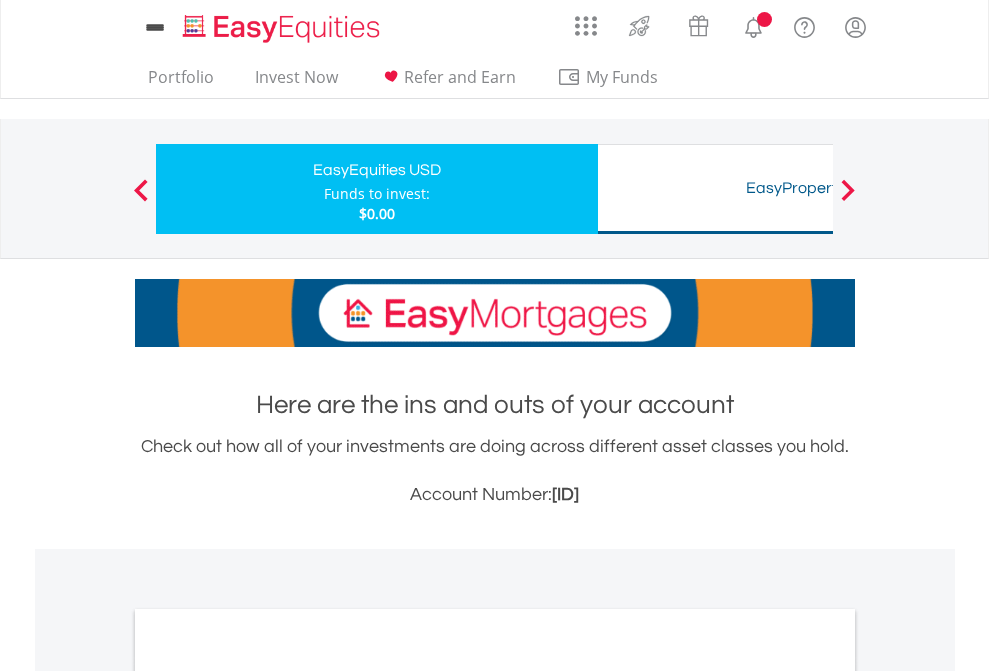 scroll, scrollTop: 0, scrollLeft: 0, axis: both 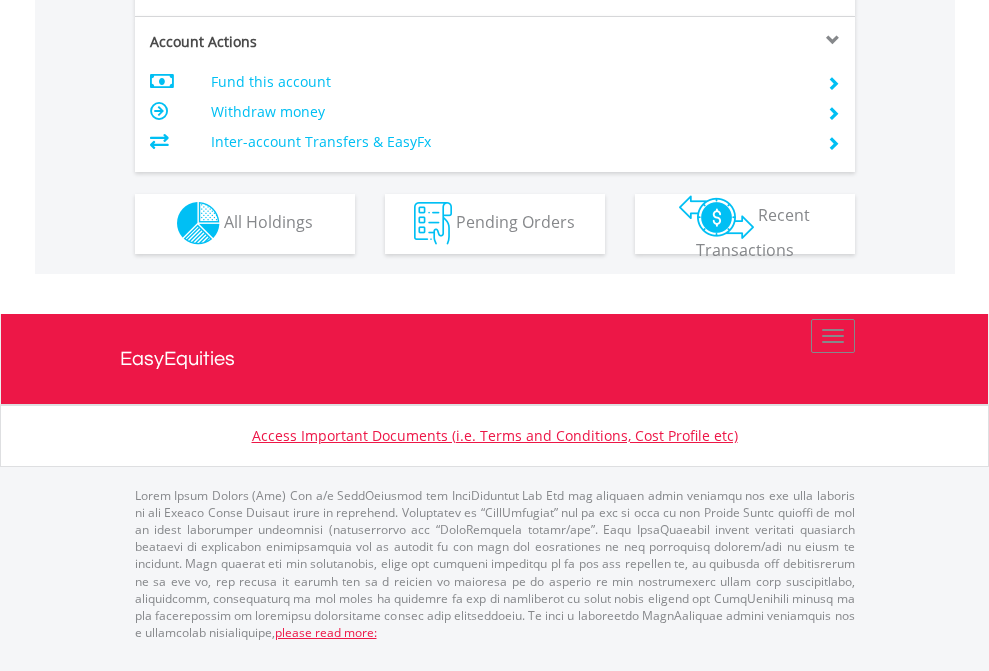 click on "Investment types" at bounding box center (706, -353) 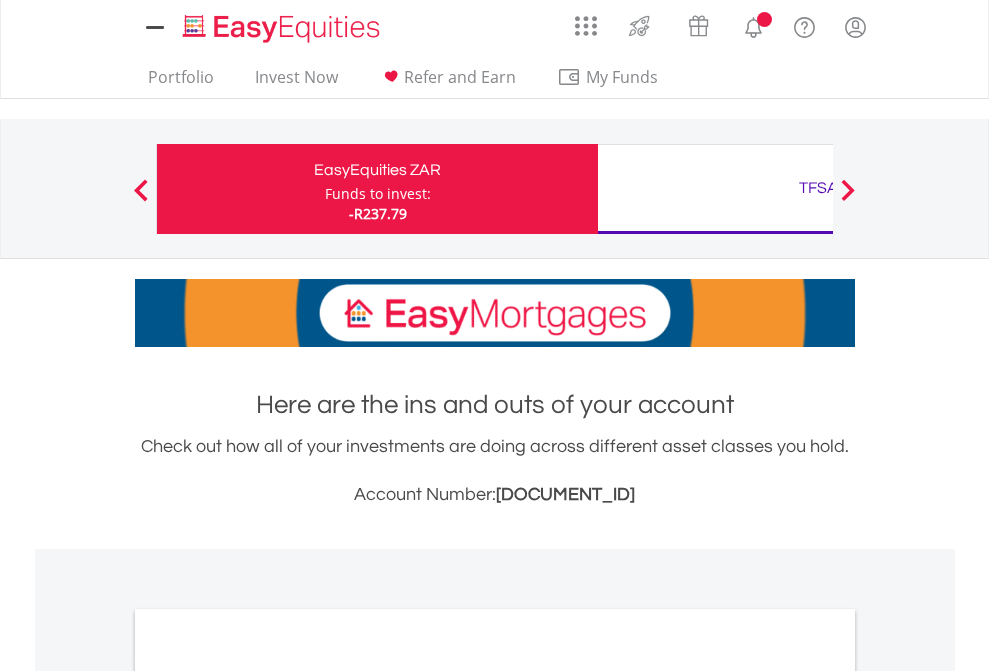 scroll, scrollTop: 0, scrollLeft: 0, axis: both 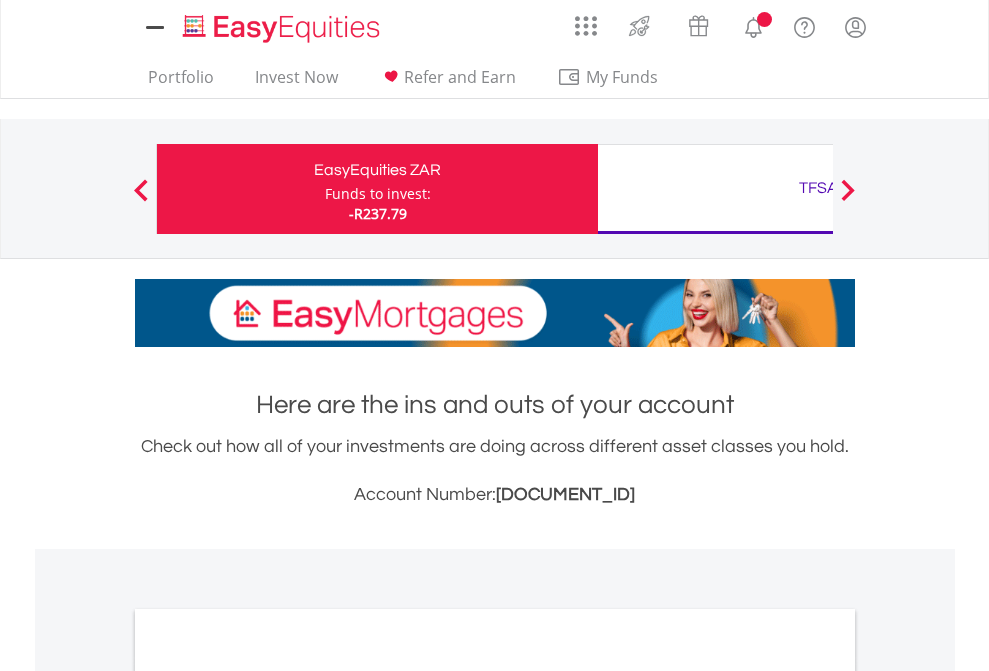 click on "All Holdings" at bounding box center (268, 1096) 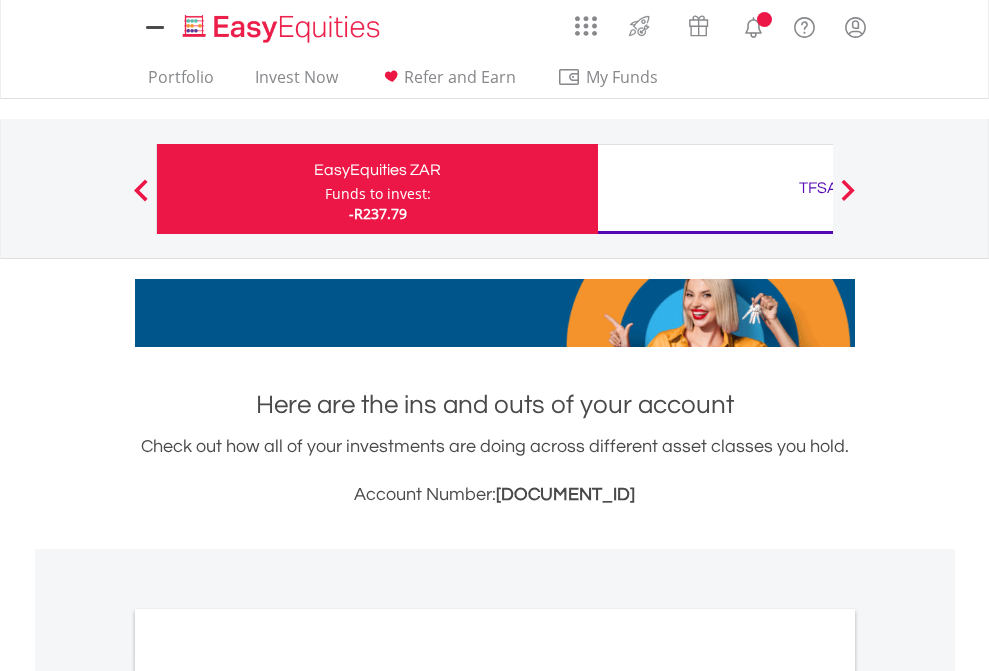 scroll, scrollTop: 1202, scrollLeft: 0, axis: vertical 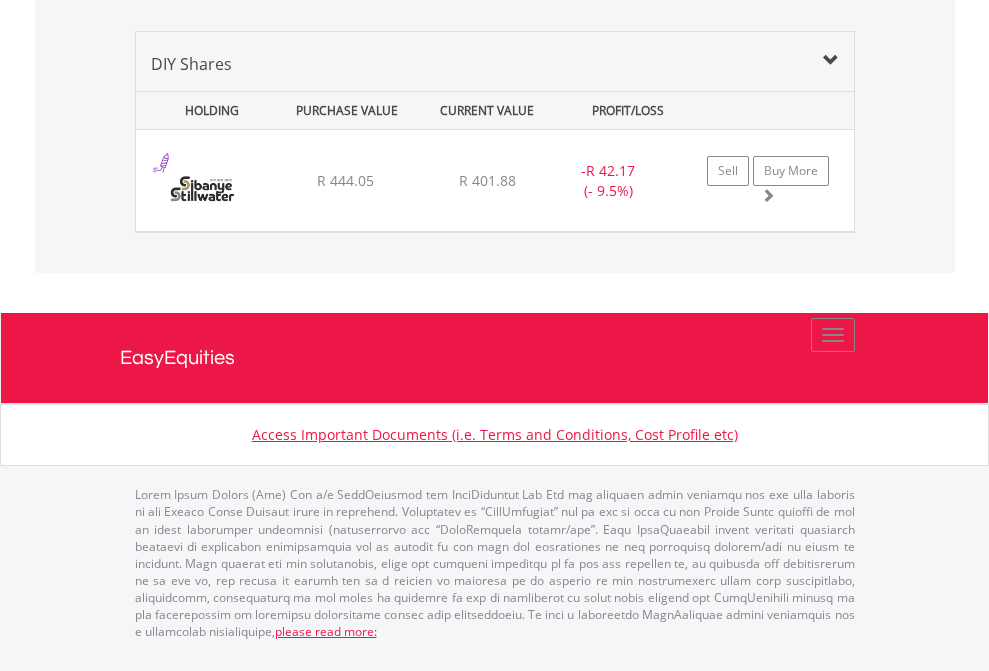 click on "TFSA" at bounding box center (818, -1339) 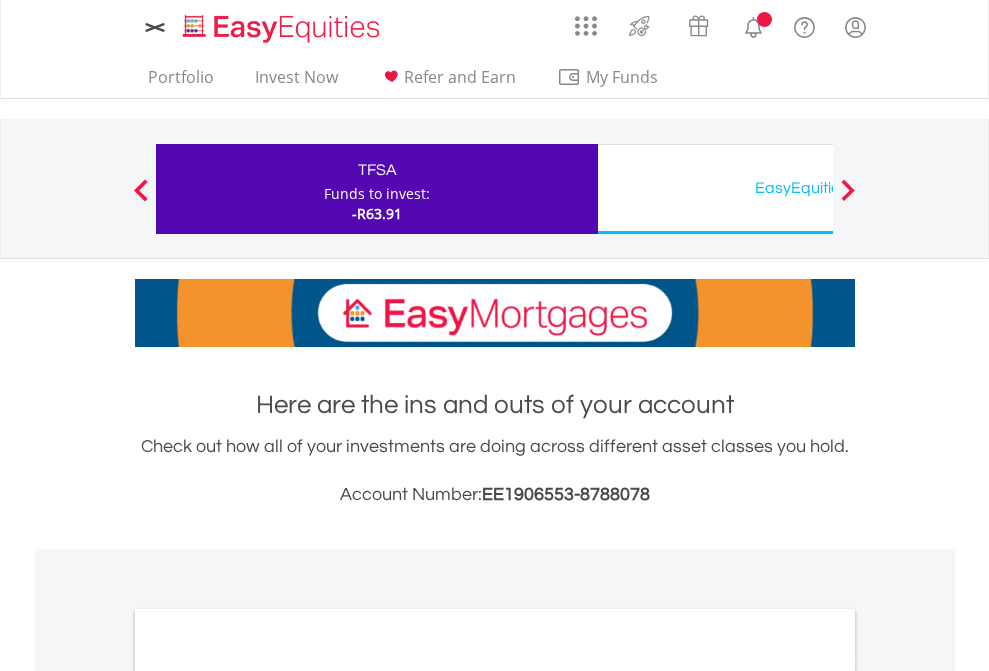 scroll, scrollTop: 0, scrollLeft: 0, axis: both 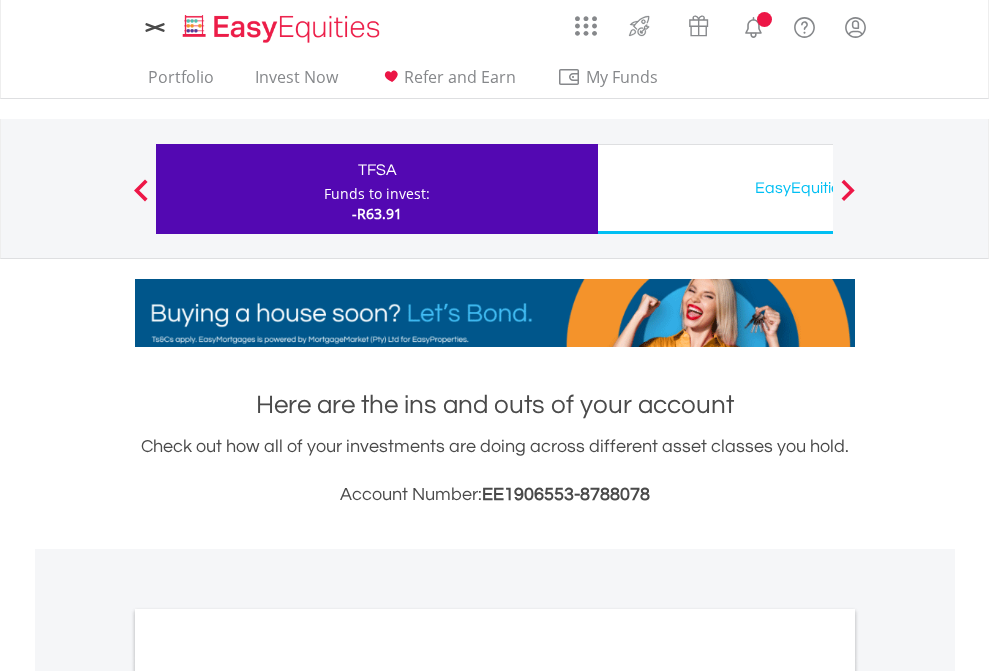click on "All Holdings" at bounding box center [268, 1096] 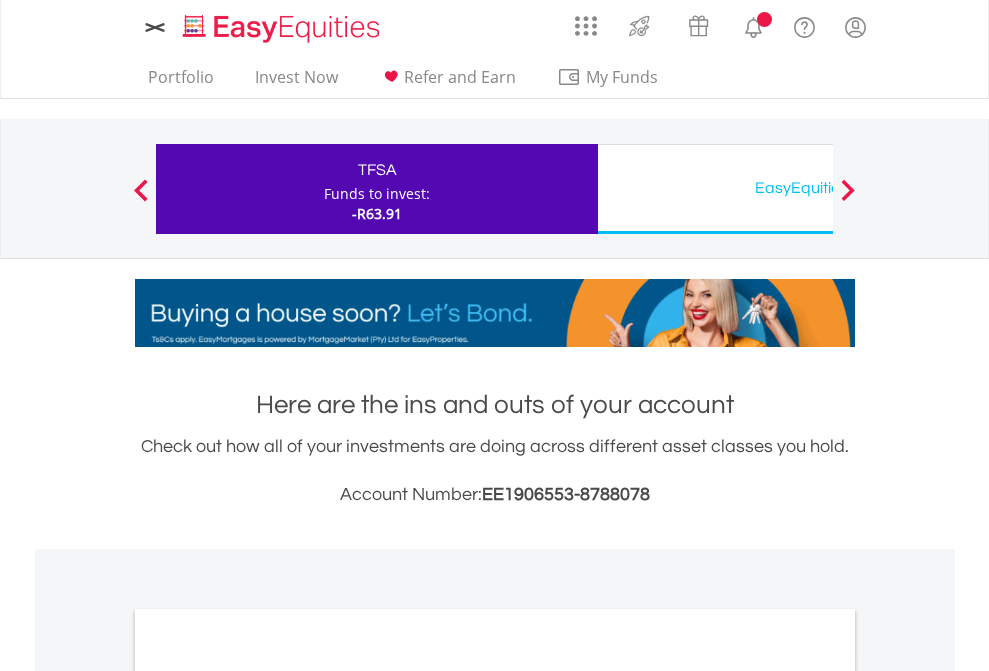 scroll, scrollTop: 1202, scrollLeft: 0, axis: vertical 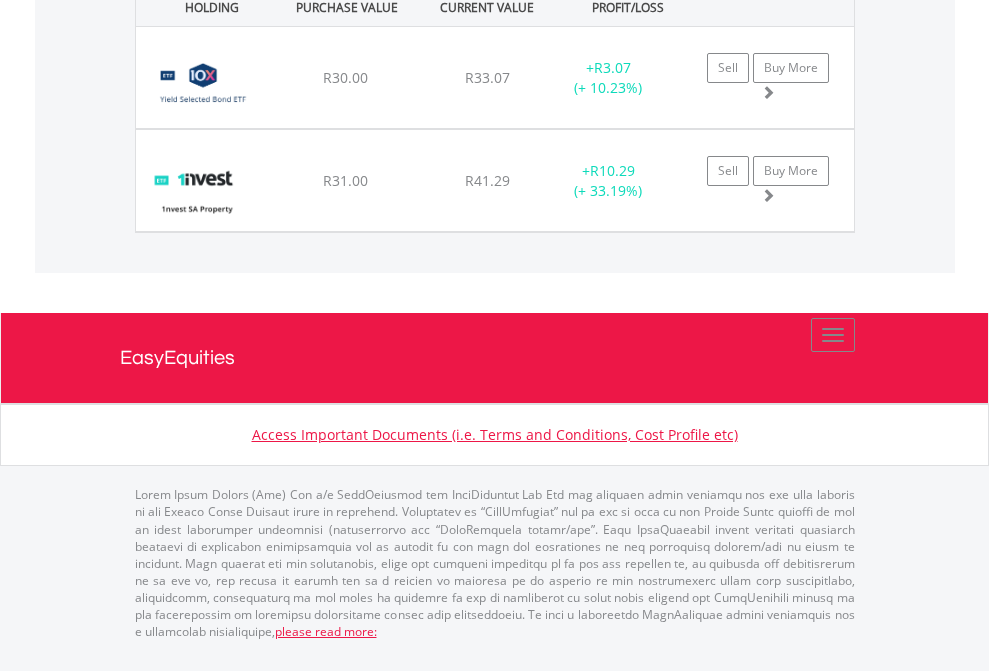click on "EasyEquities USD" at bounding box center [818, -1442] 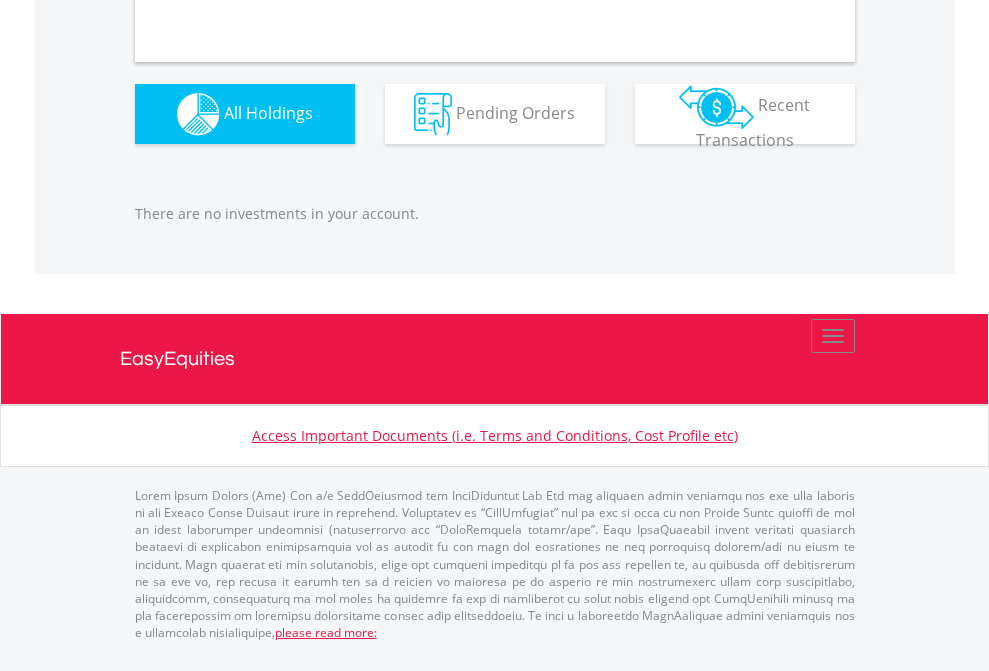 scroll, scrollTop: 1980, scrollLeft: 0, axis: vertical 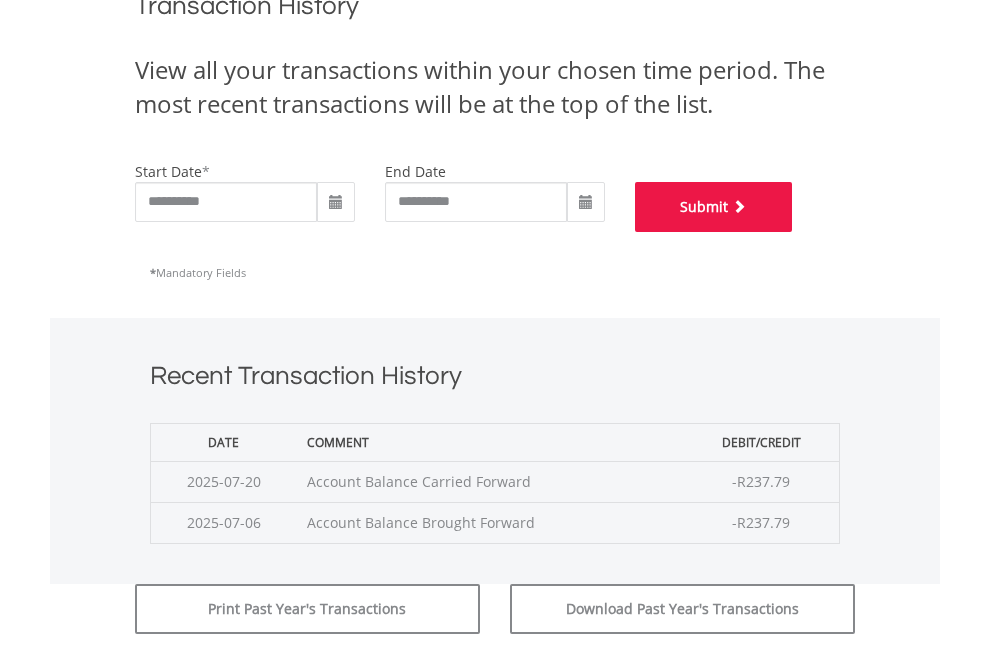 click on "Submit" at bounding box center [714, 207] 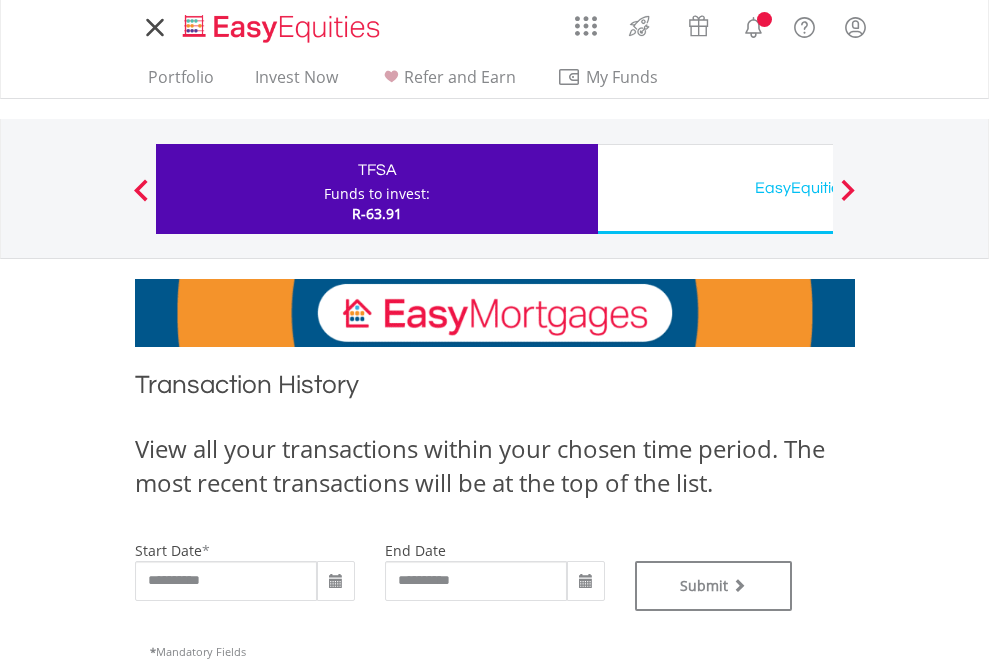 scroll, scrollTop: 0, scrollLeft: 0, axis: both 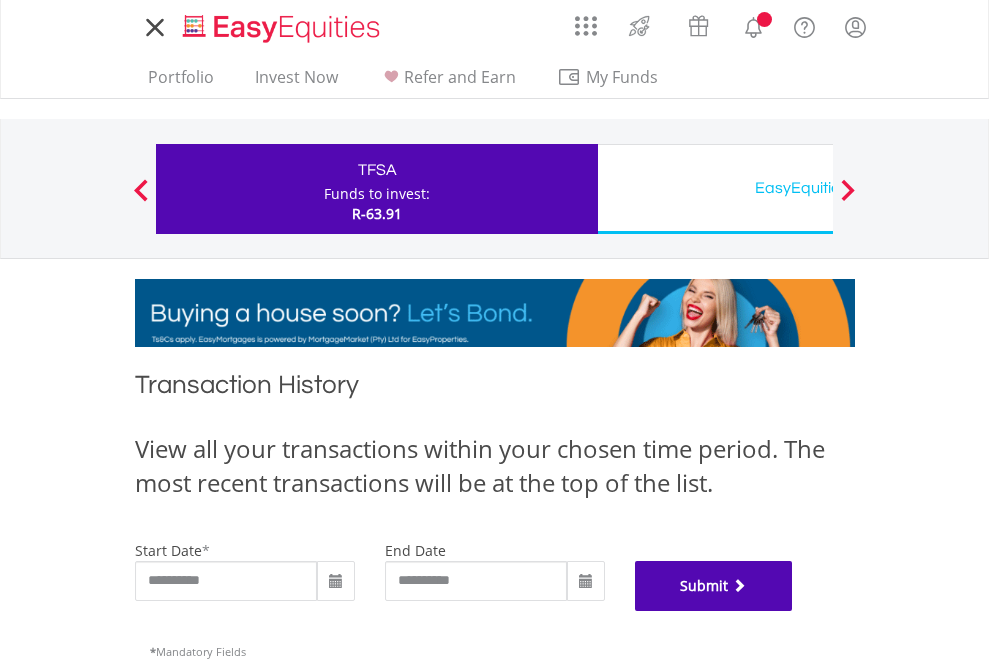 click on "Submit" at bounding box center (714, 586) 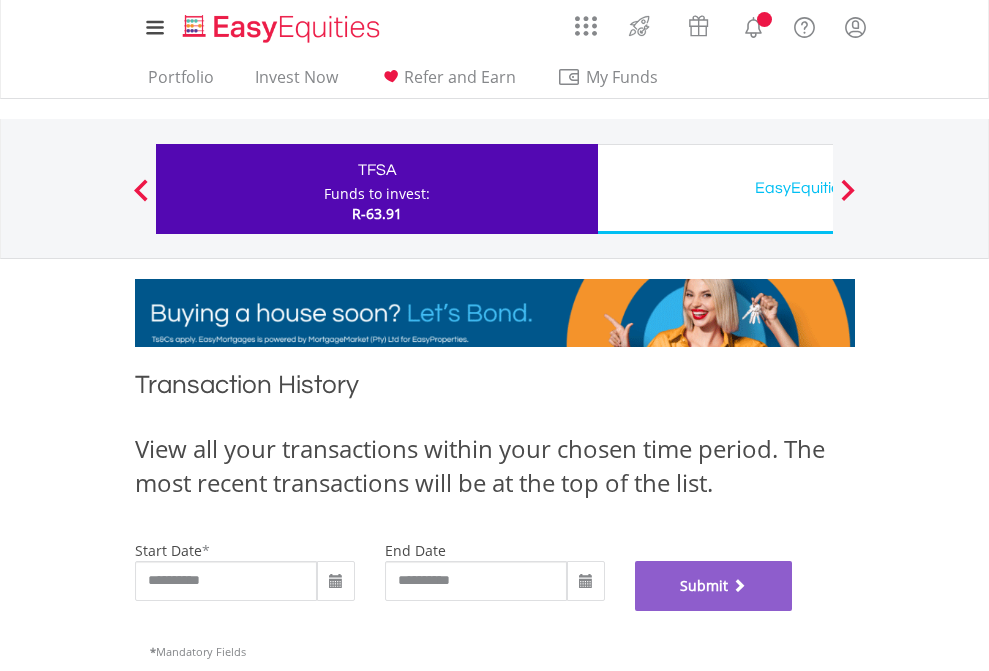 scroll, scrollTop: 811, scrollLeft: 0, axis: vertical 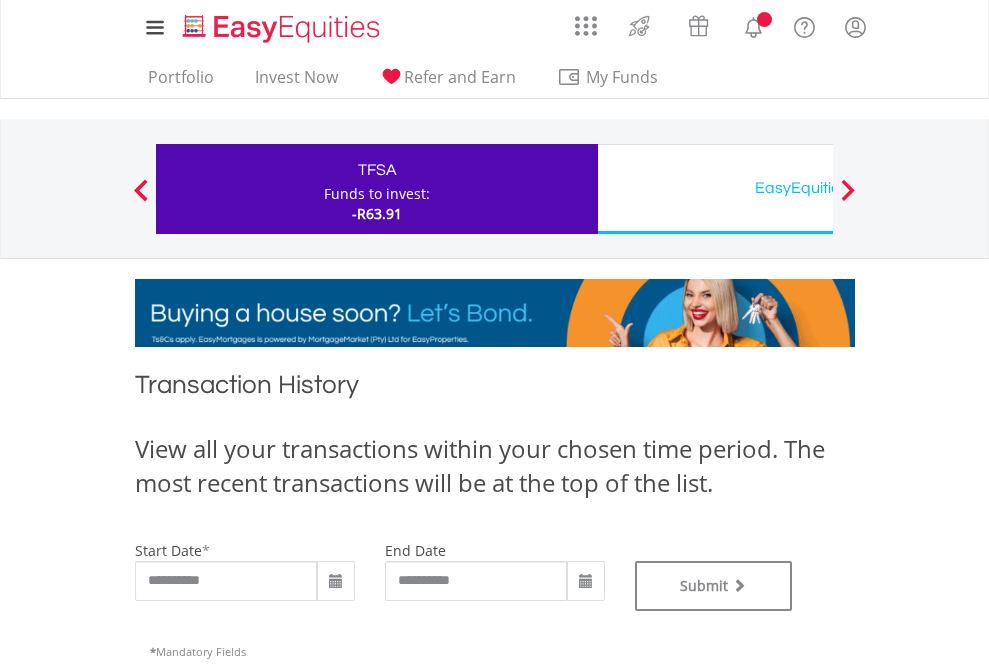 click on "EasyEquities USD" at bounding box center [818, 188] 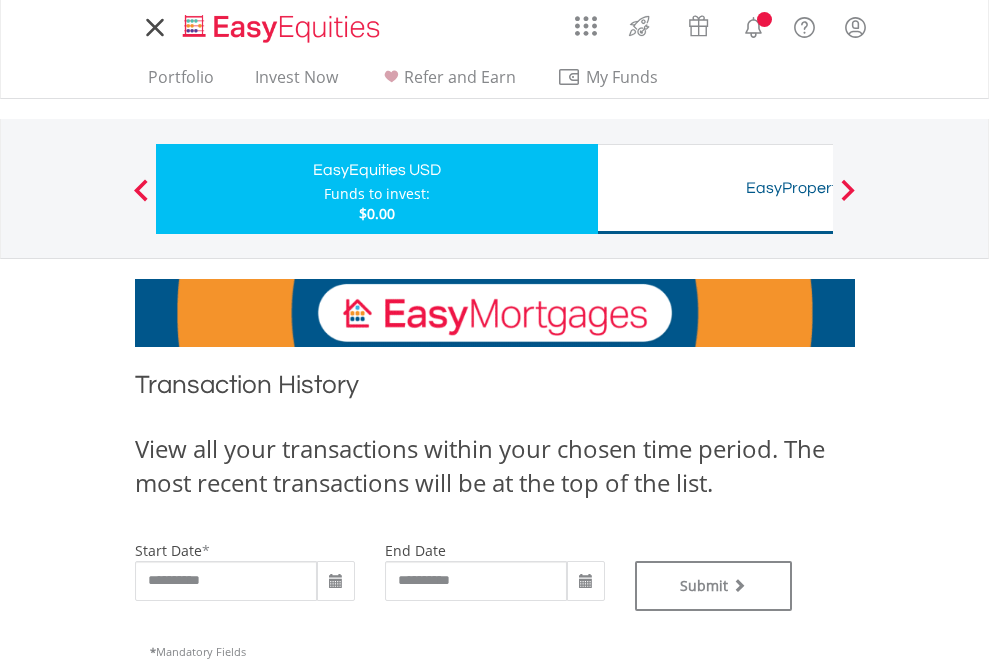 scroll, scrollTop: 0, scrollLeft: 0, axis: both 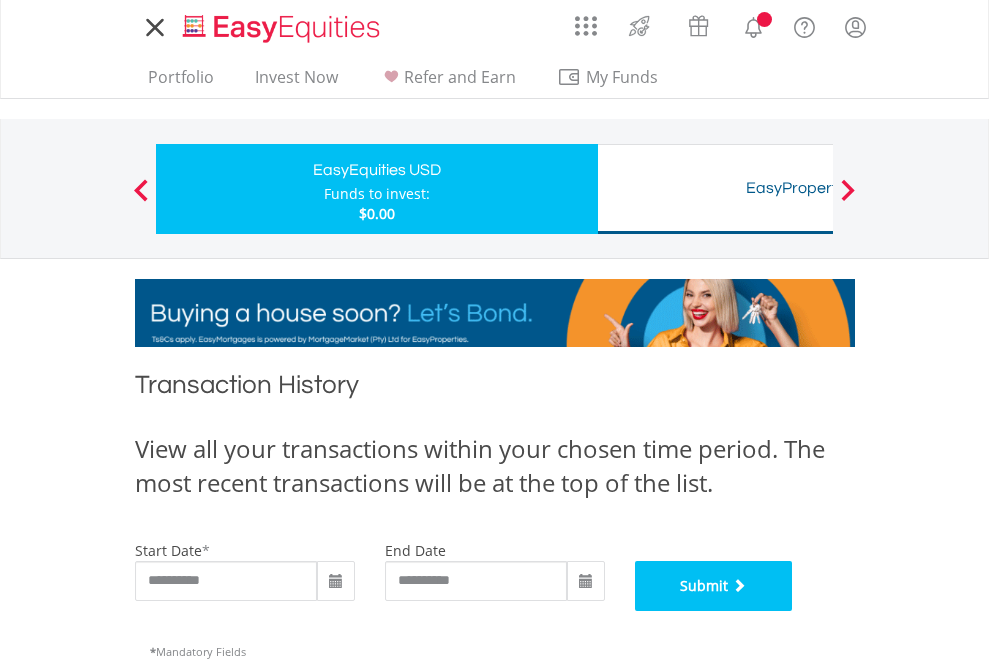 click on "Submit" at bounding box center [714, 586] 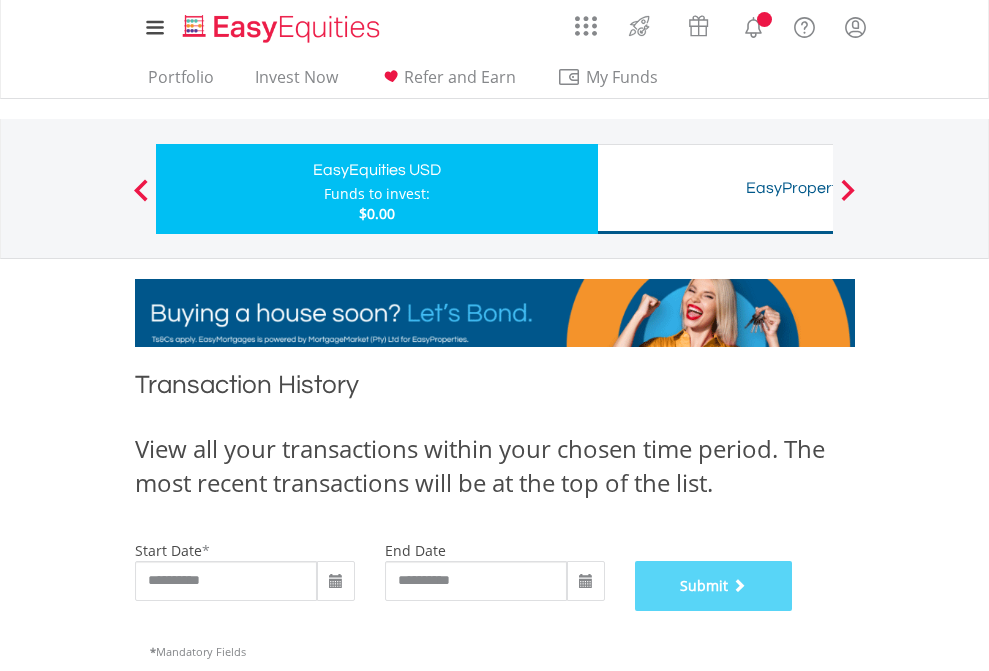 scroll, scrollTop: 811, scrollLeft: 0, axis: vertical 